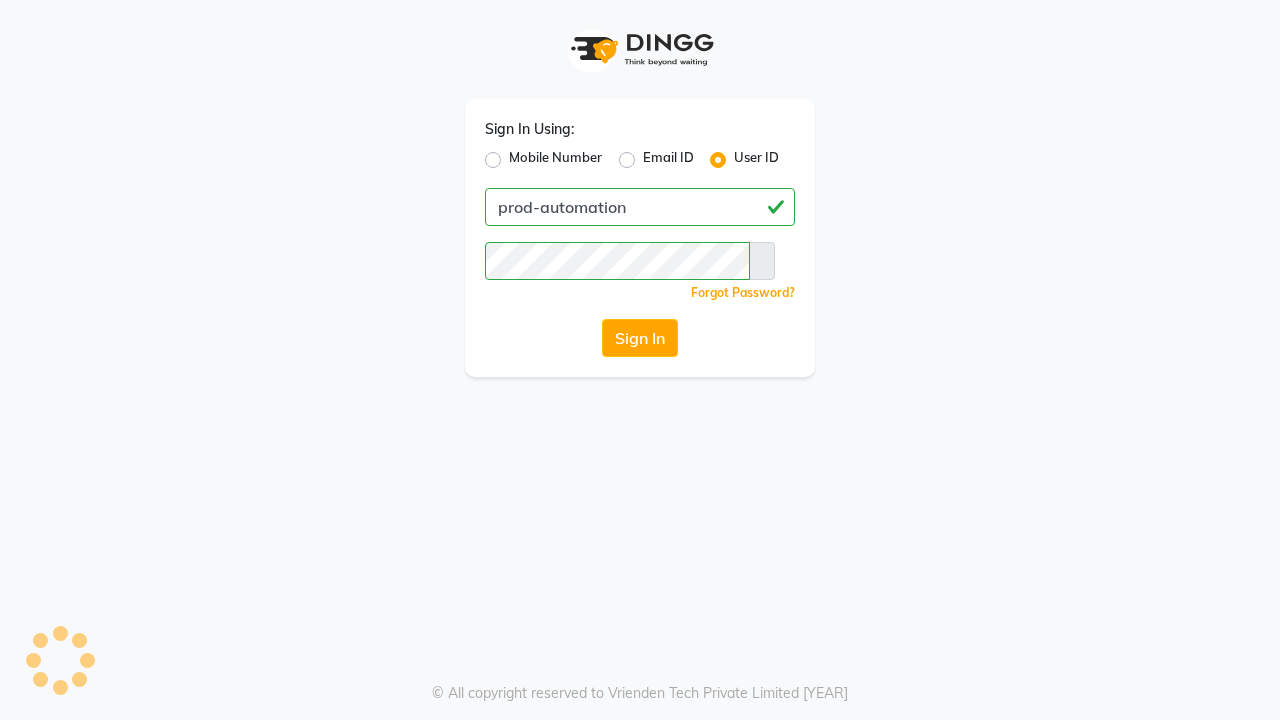 scroll, scrollTop: 0, scrollLeft: 0, axis: both 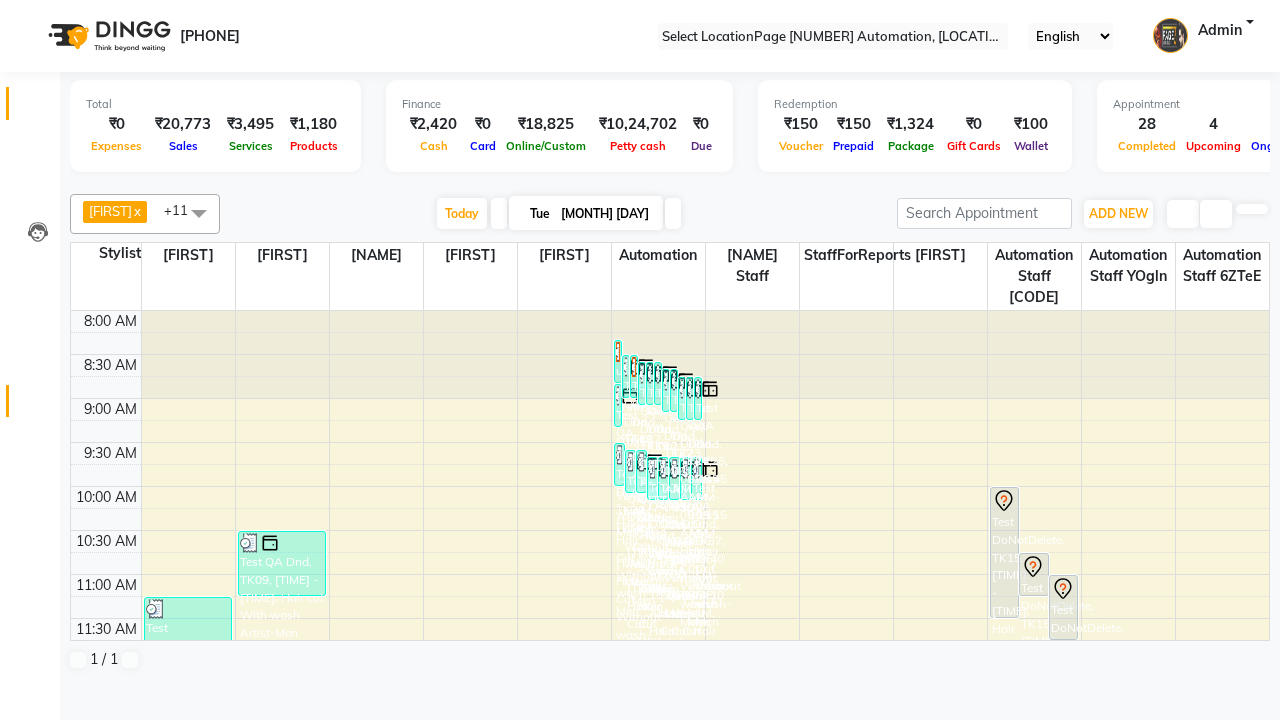click at bounding box center (37, 406) 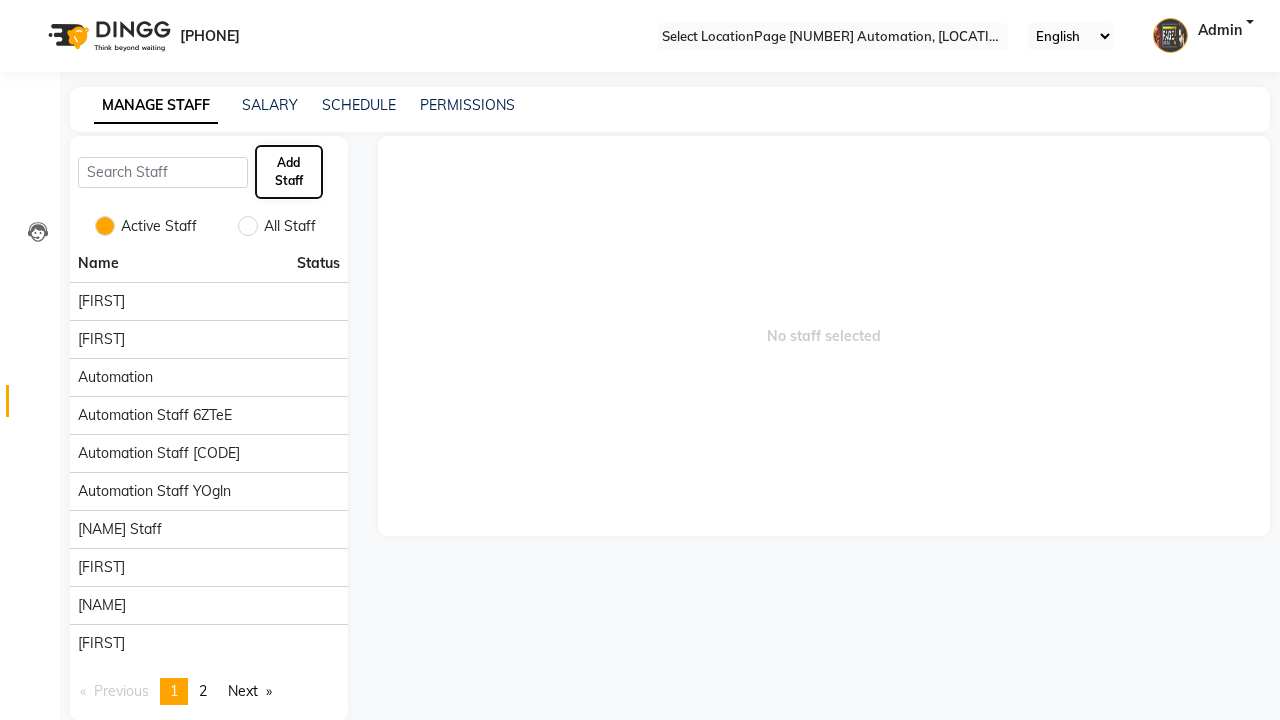 click on "Add Staff" at bounding box center (289, 172) 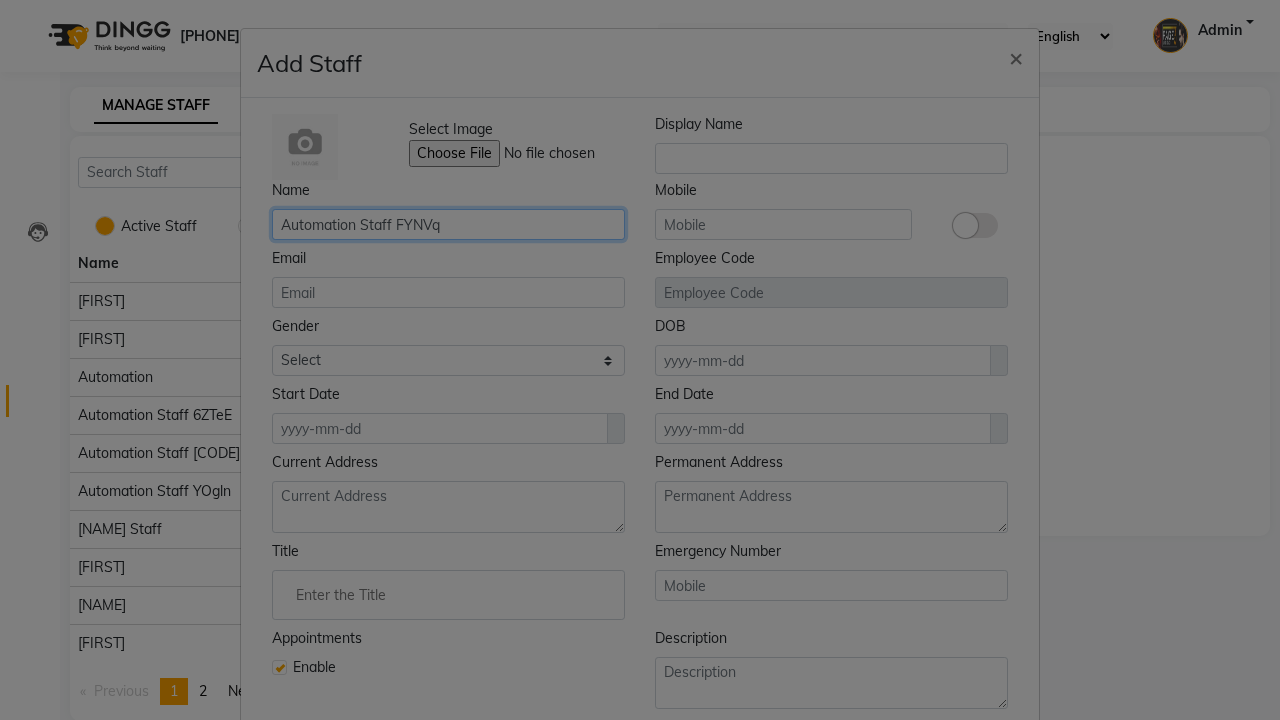 type on "Automation Staff FYNVq" 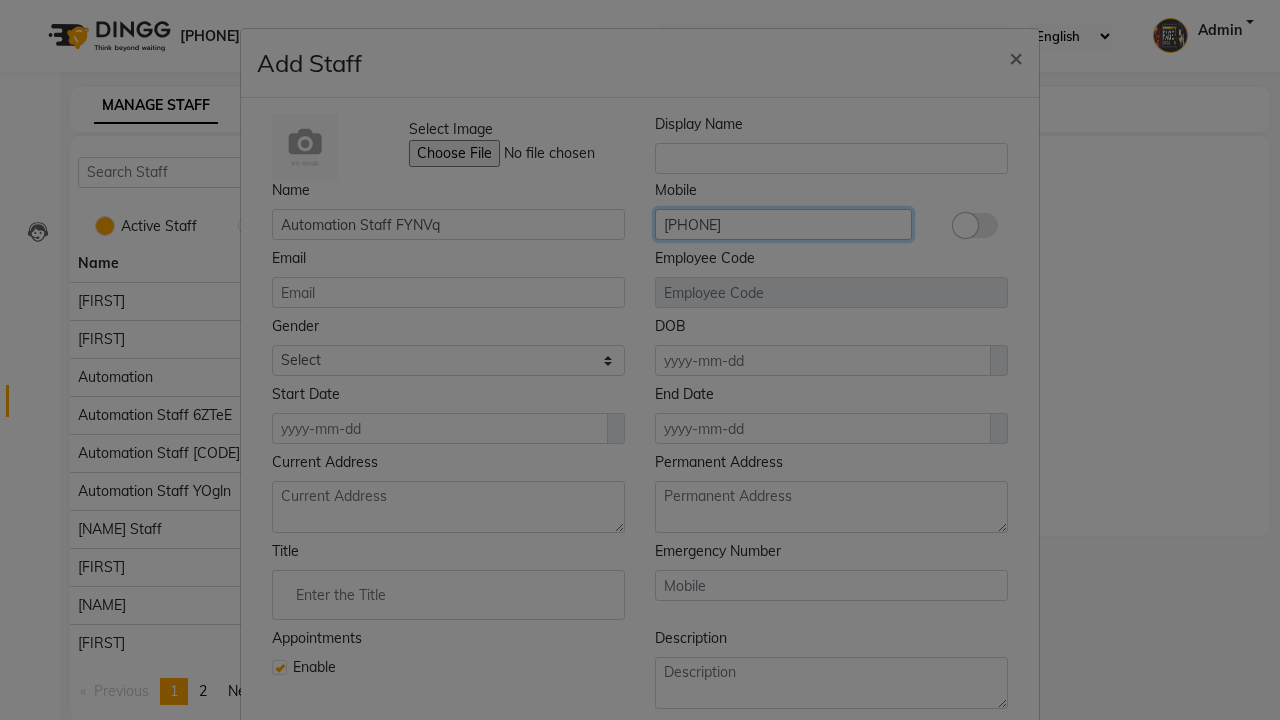 type on "[PHONE]" 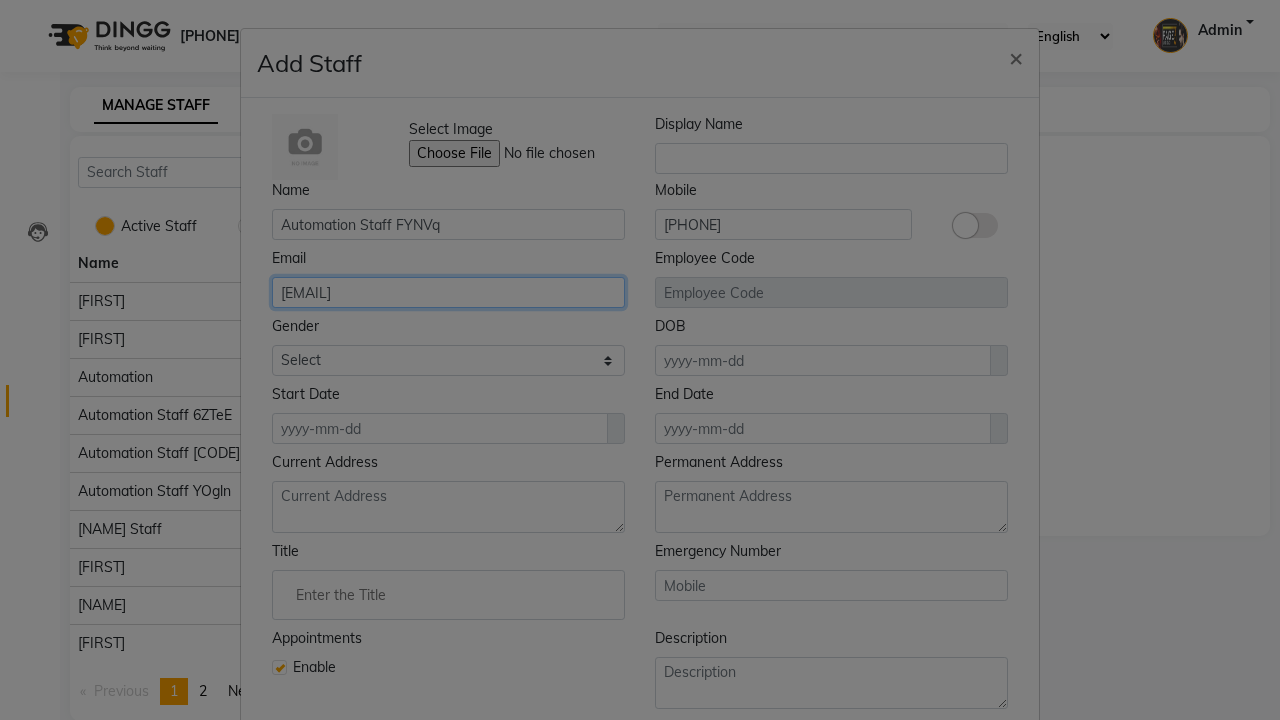 type on "[EMAIL]" 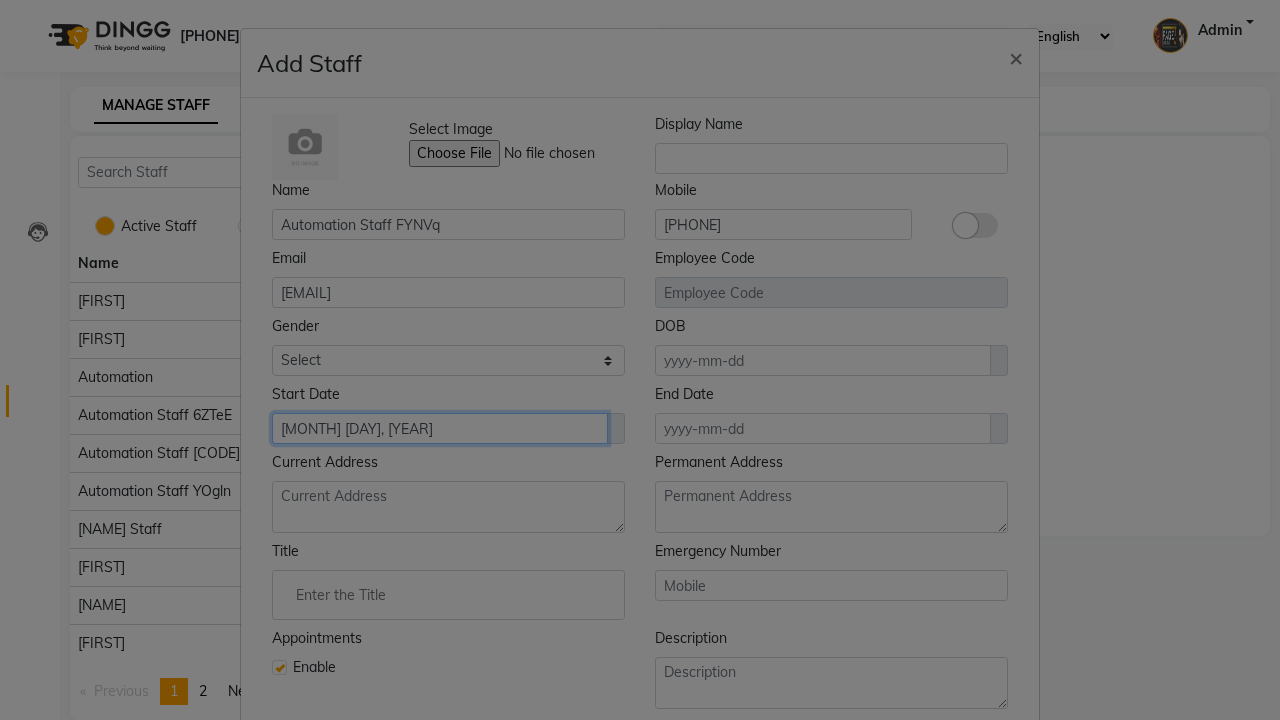 type on "[MONTH] [DAY], [YEAR]" 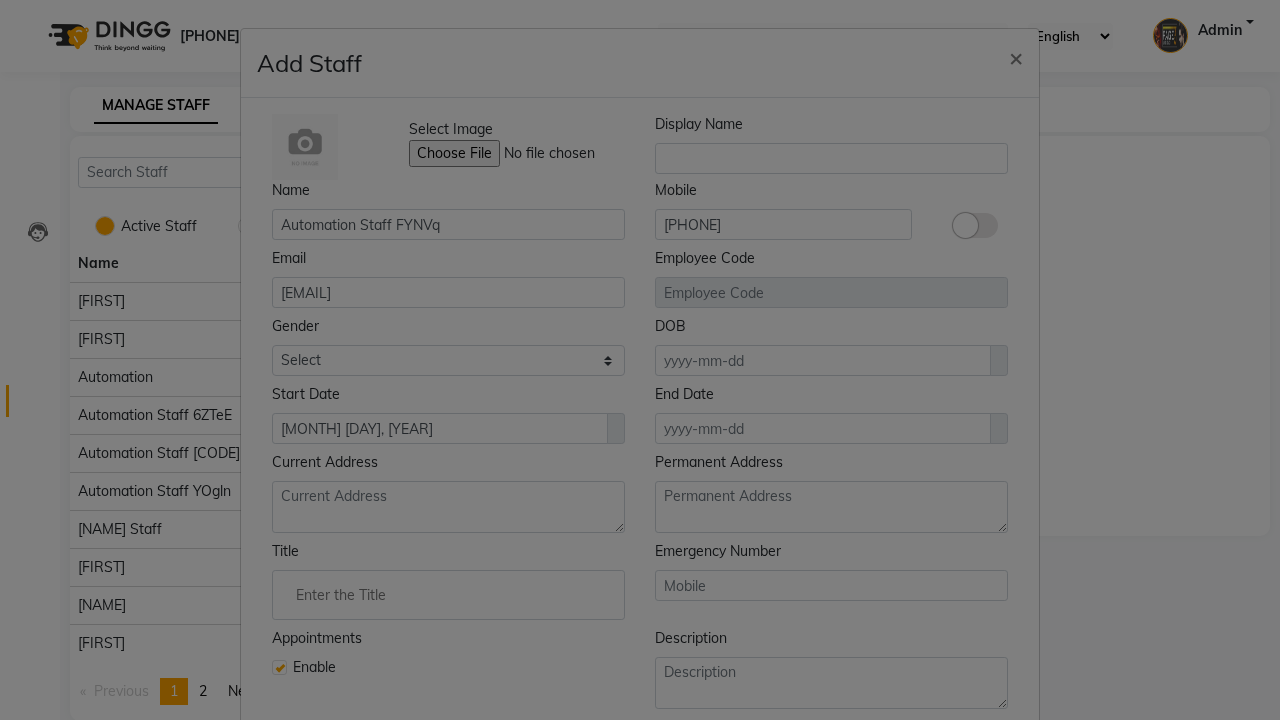 click on "Save" at bounding box center [992, 818] 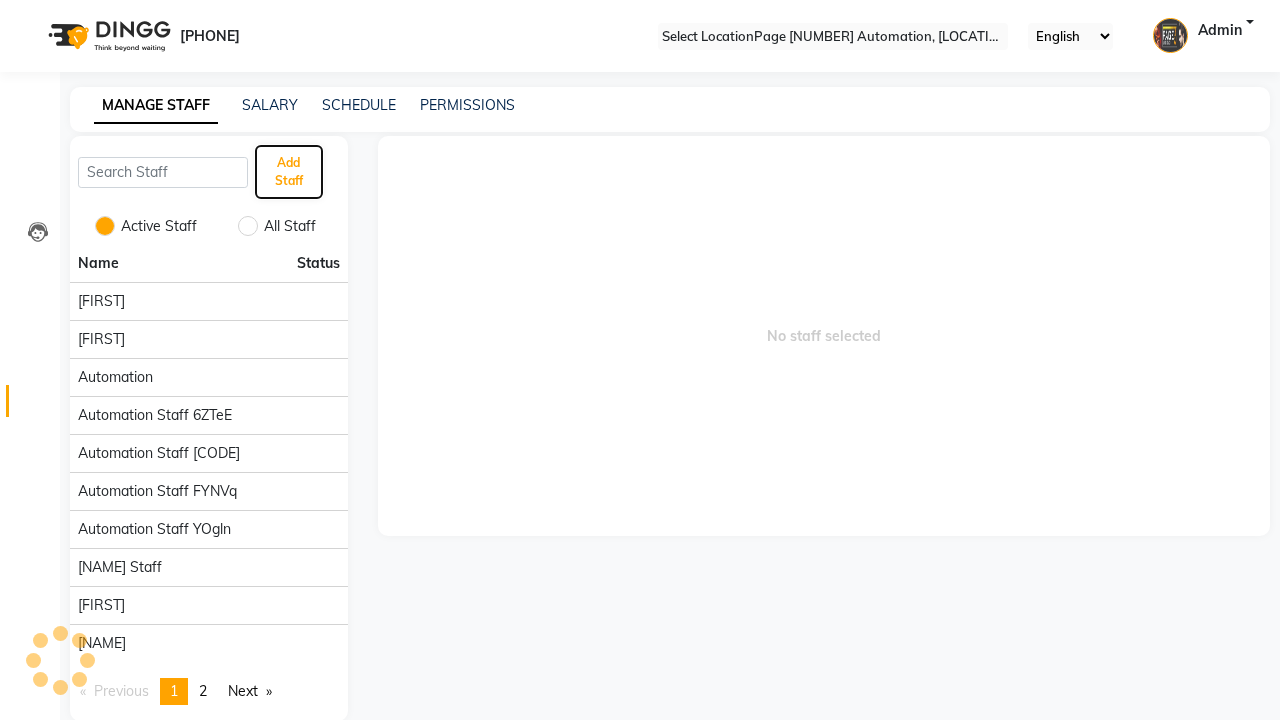 scroll, scrollTop: 162, scrollLeft: 0, axis: vertical 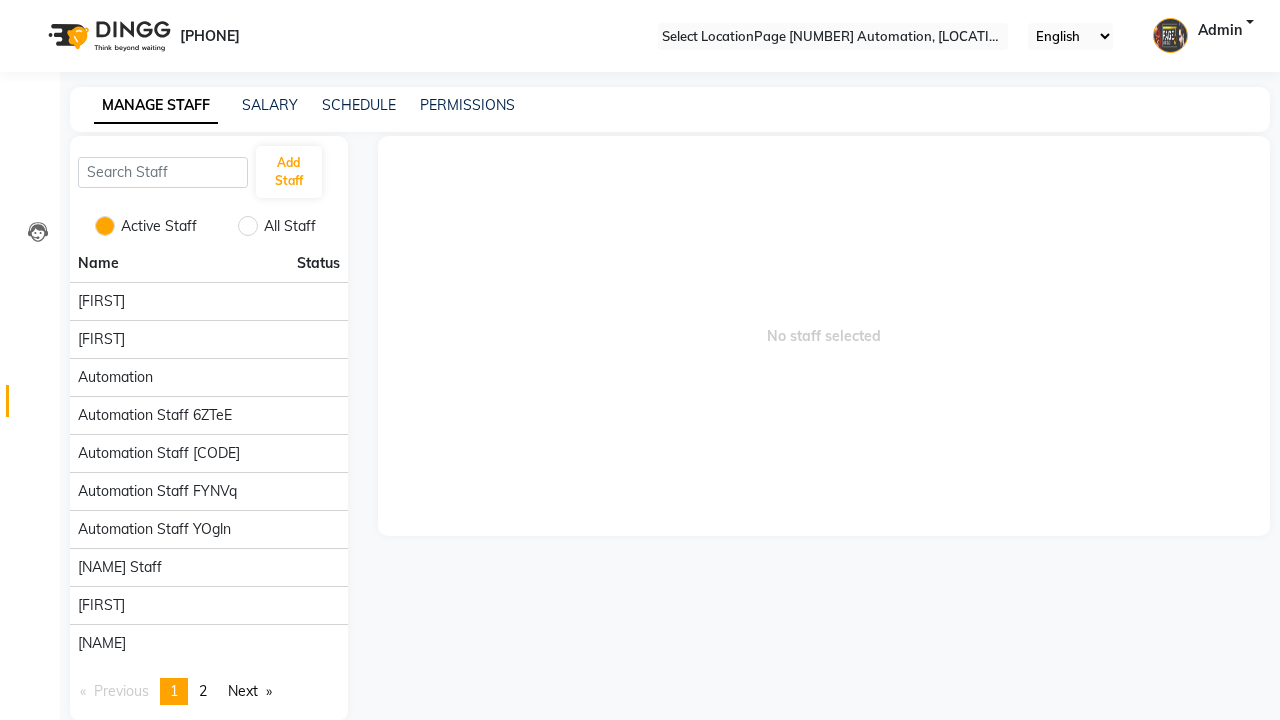 click on "Employee created successfully." at bounding box center (640, 782) 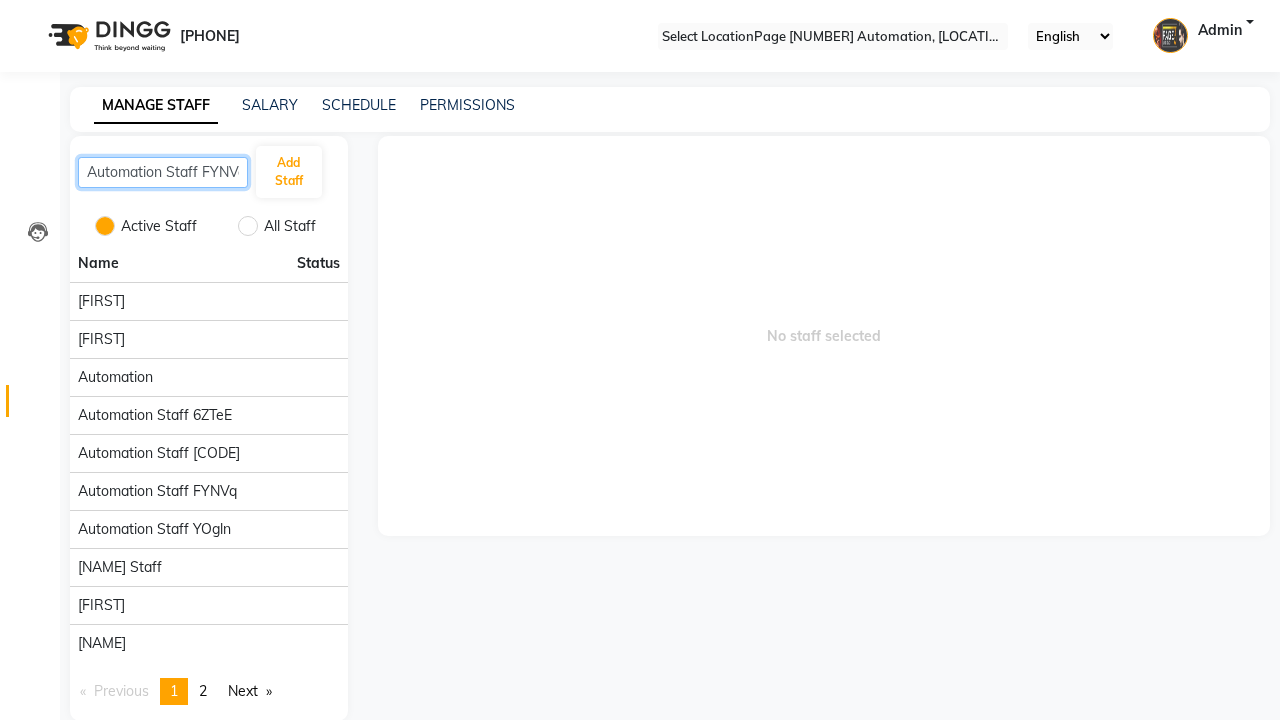 scroll, scrollTop: 0, scrollLeft: 10, axis: horizontal 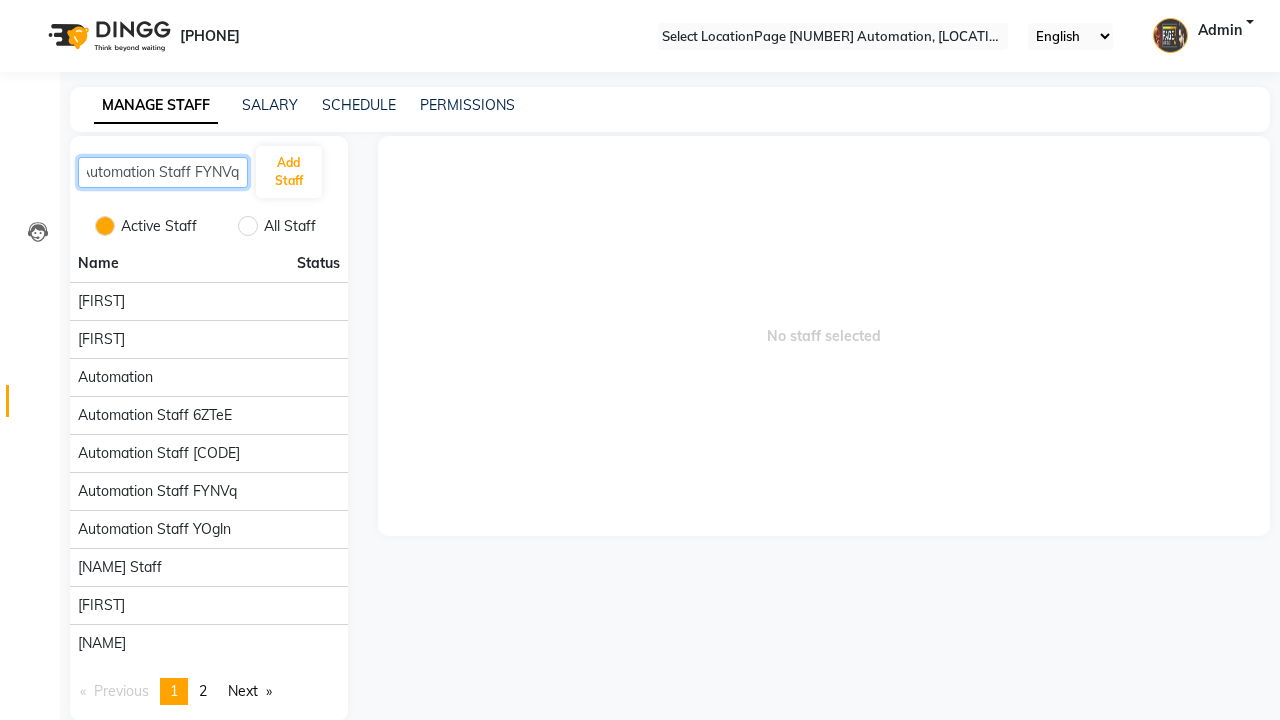 type on "Automation Staff FYNVq" 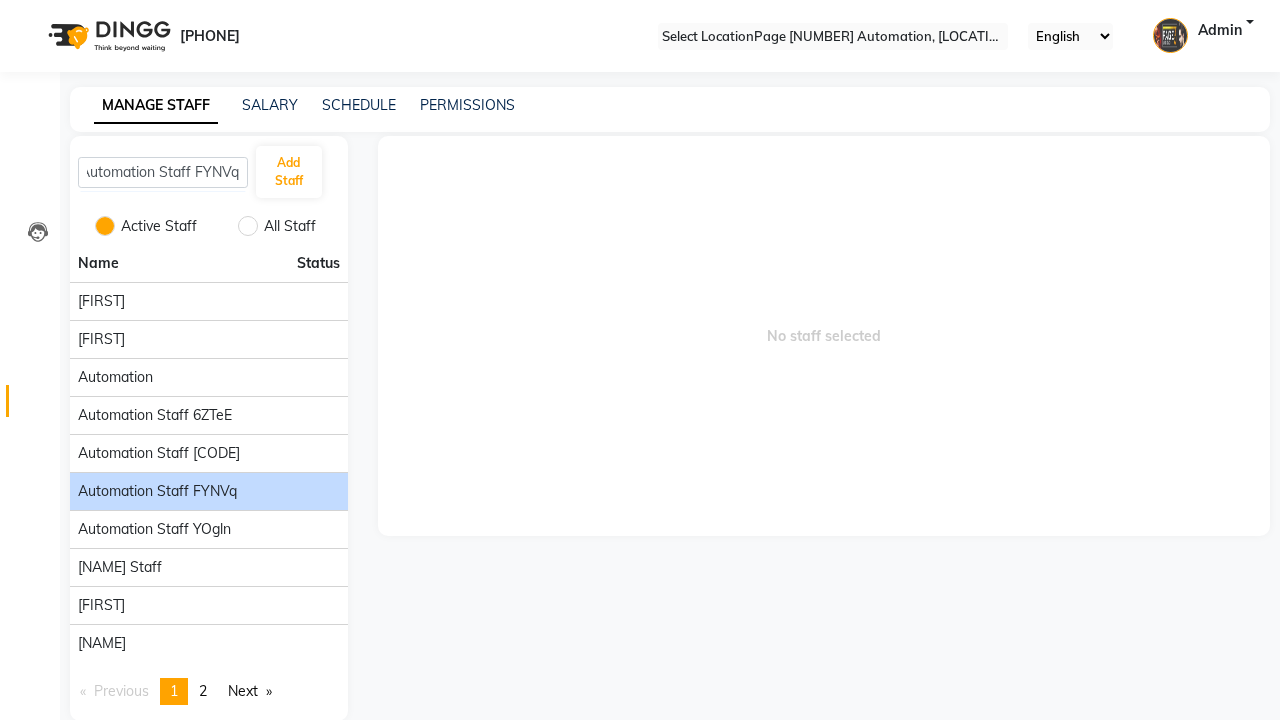 click on "Automation Staff FYNVq" at bounding box center (101, 301) 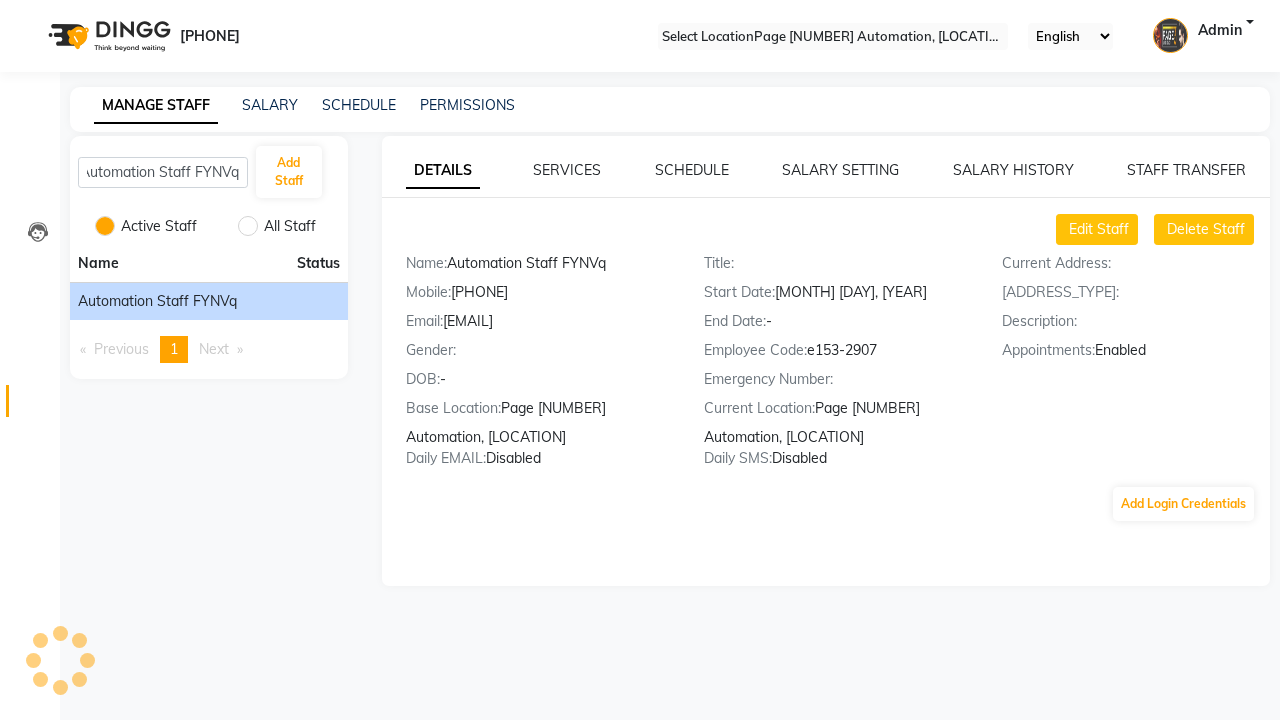 scroll, scrollTop: 0, scrollLeft: 0, axis: both 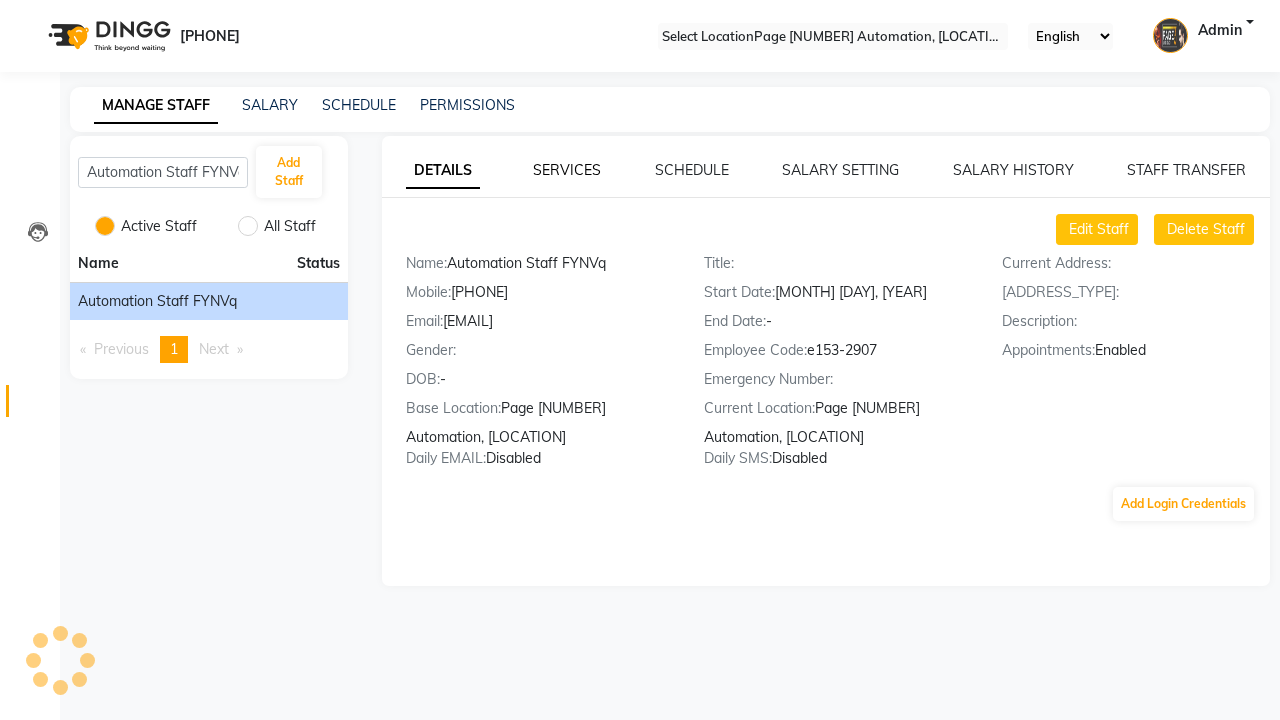 click on "SERVICES" at bounding box center (443, 171) 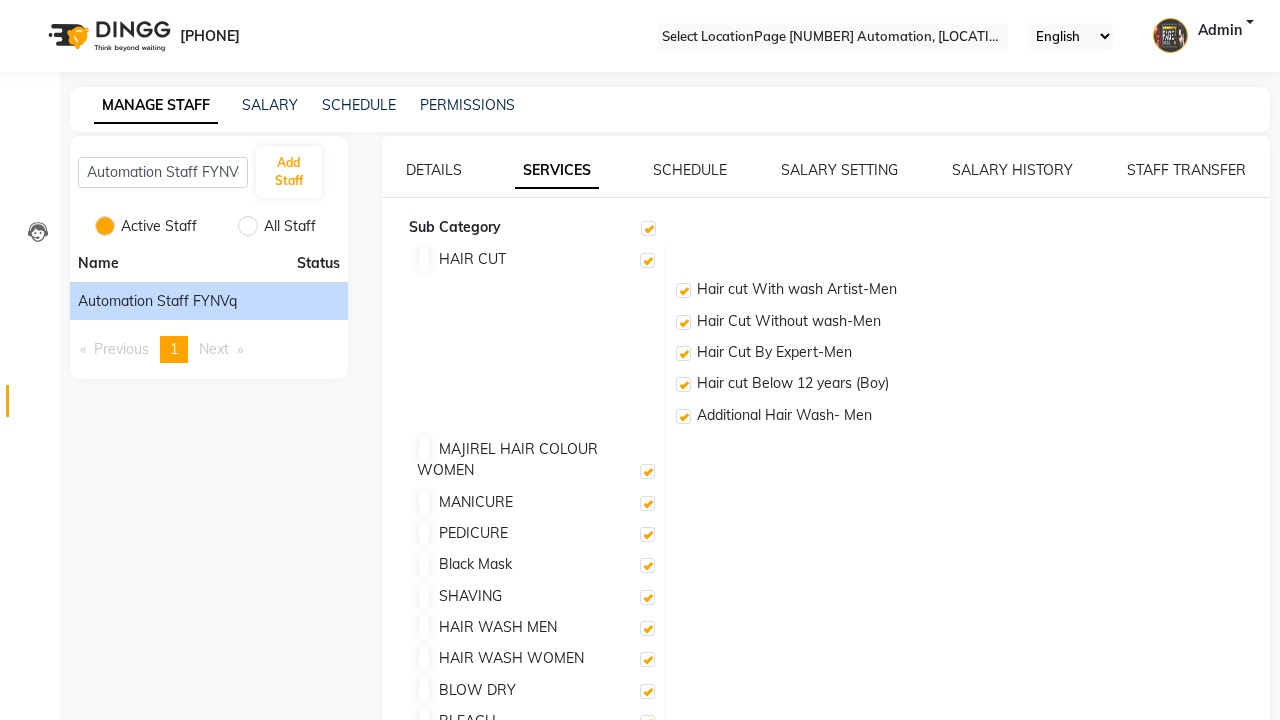 click at bounding box center (647, 260) 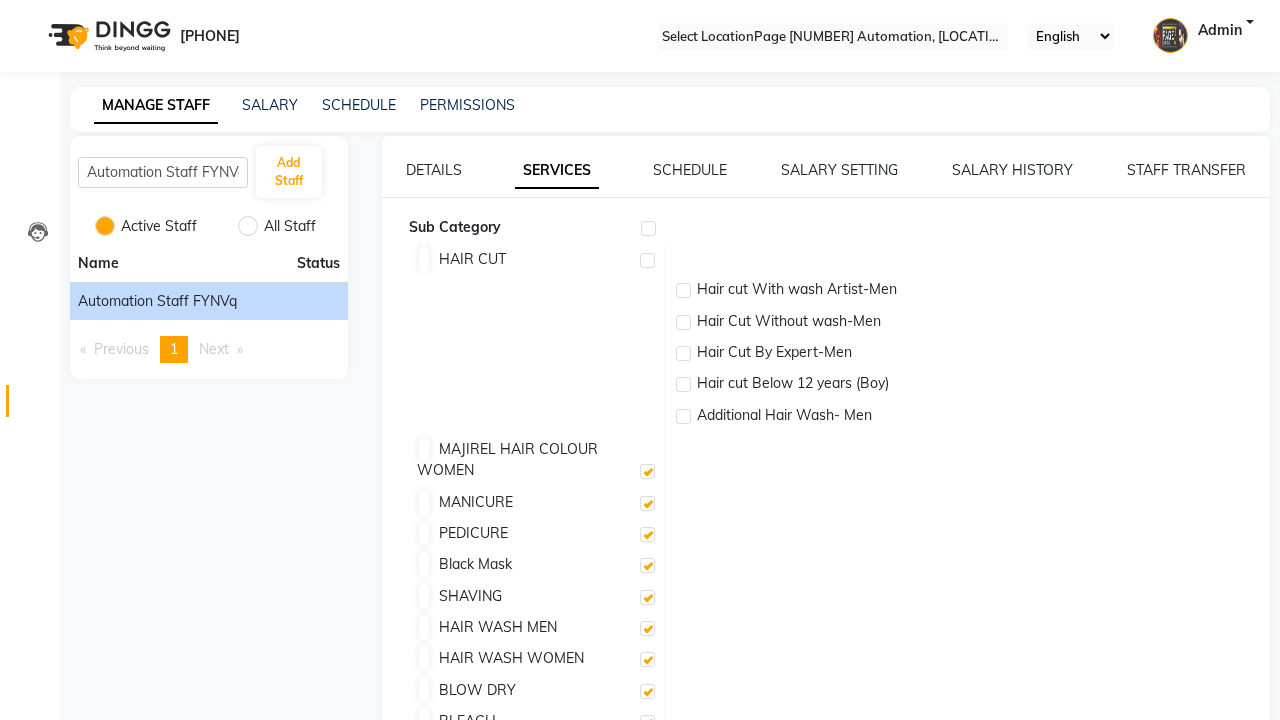 click on "Deleted successfully!" at bounding box center [640, 4681] 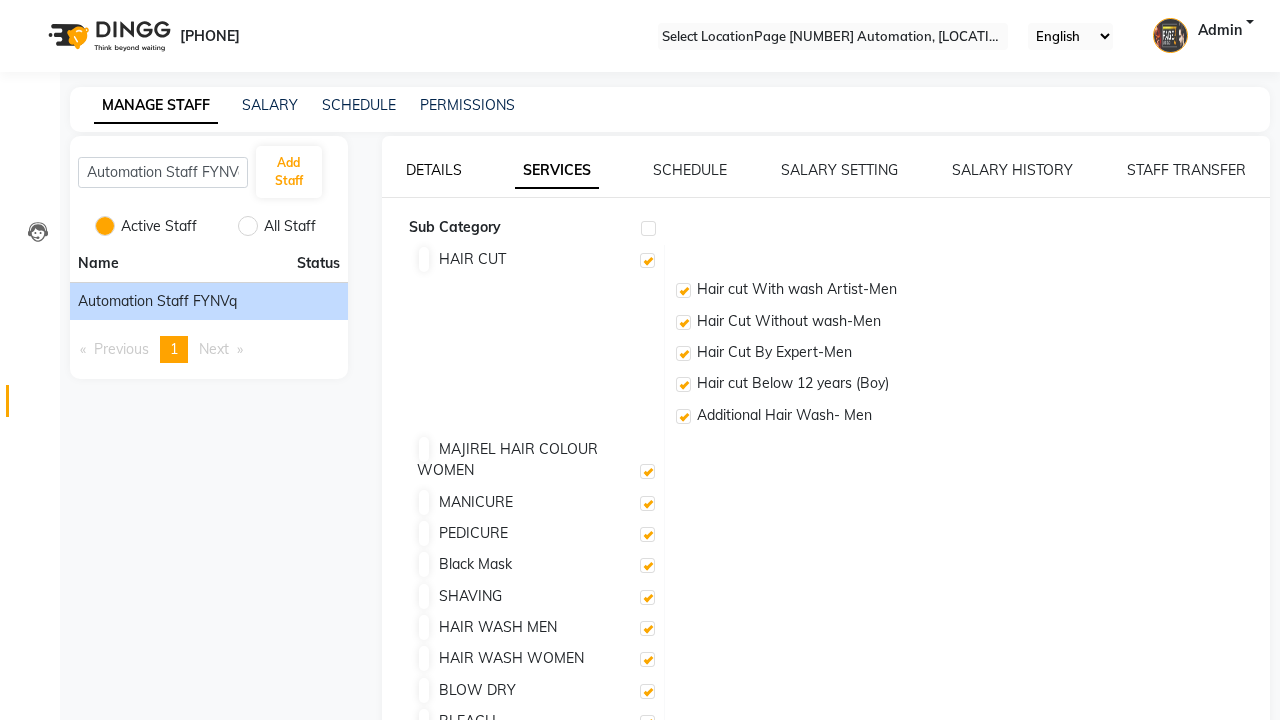 click on "Services added successfully!" at bounding box center (640, 4681) 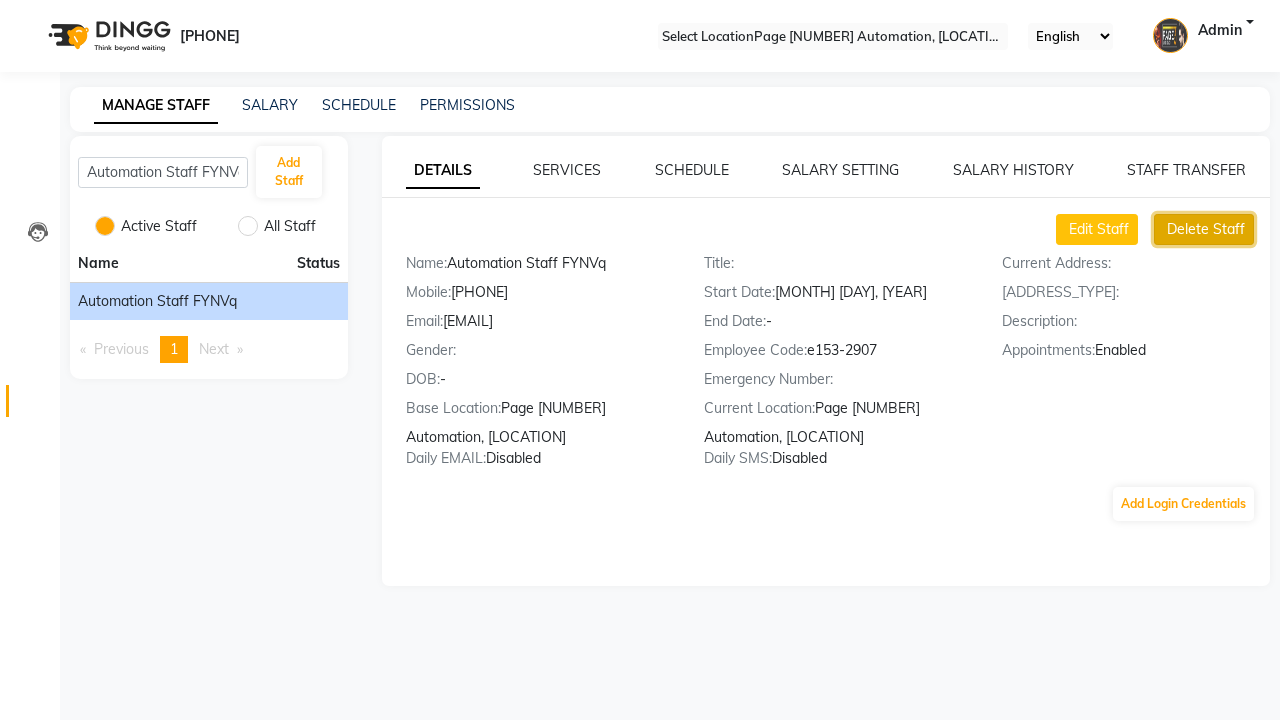 click on "Delete Staff" at bounding box center (1099, 229) 